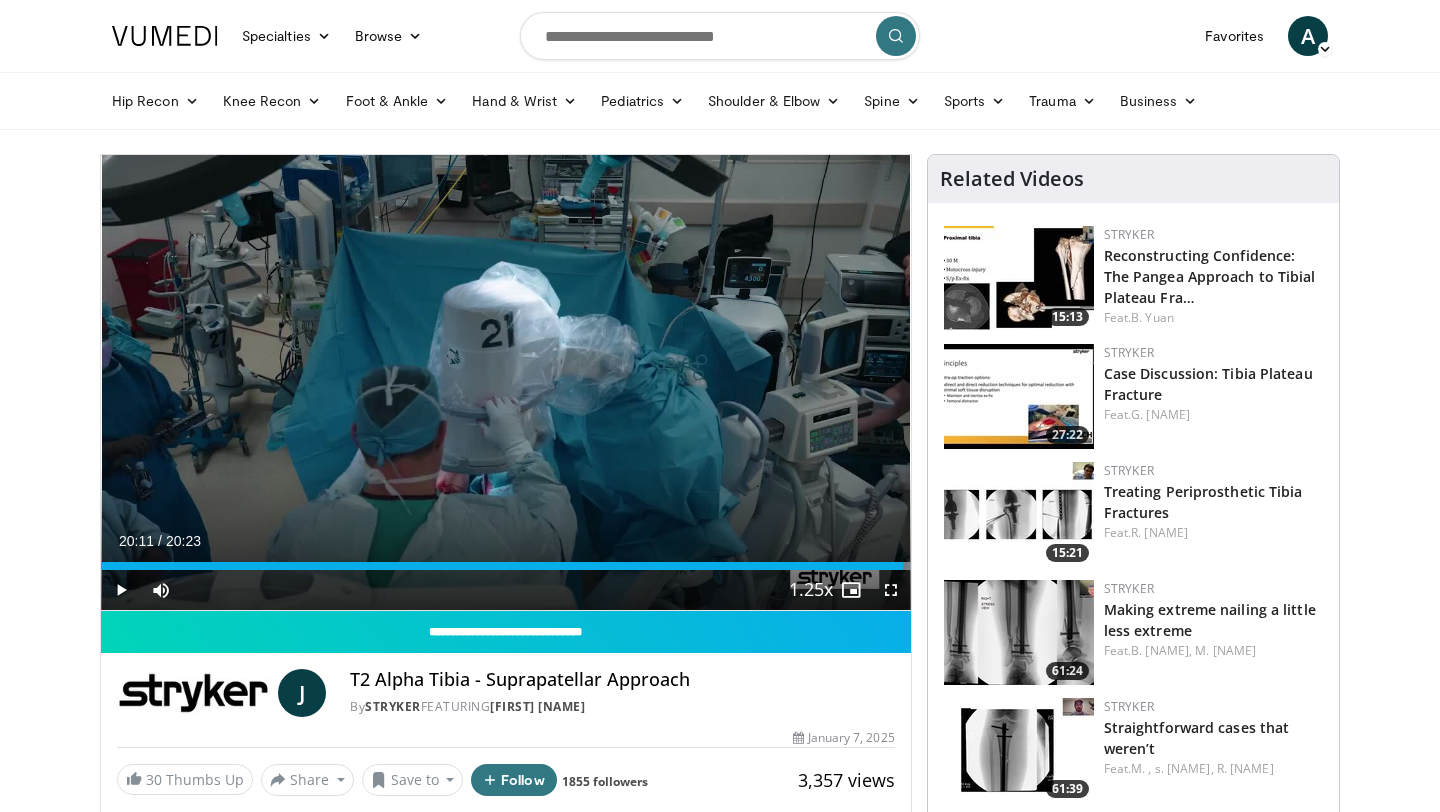 scroll, scrollTop: 0, scrollLeft: 0, axis: both 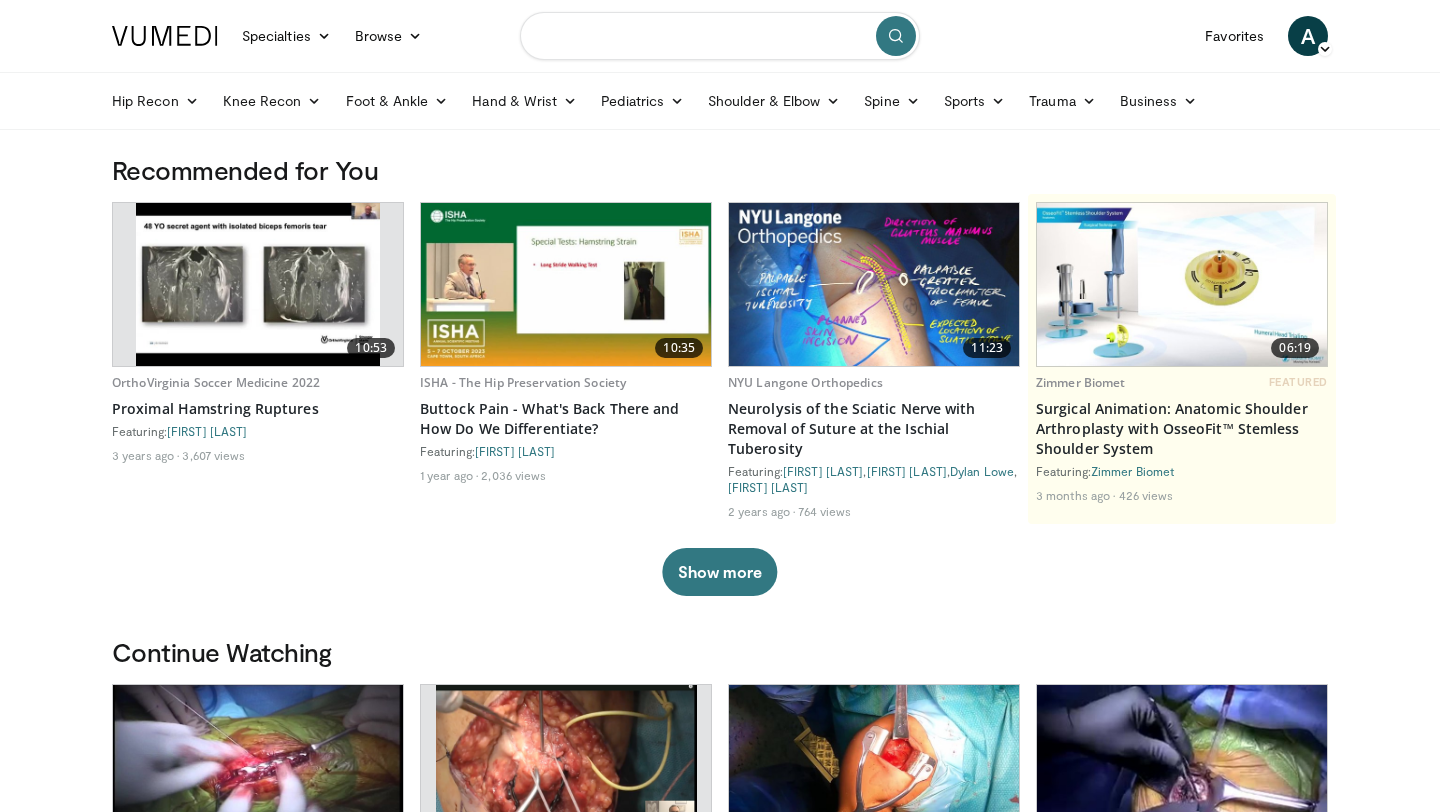 click at bounding box center (720, 36) 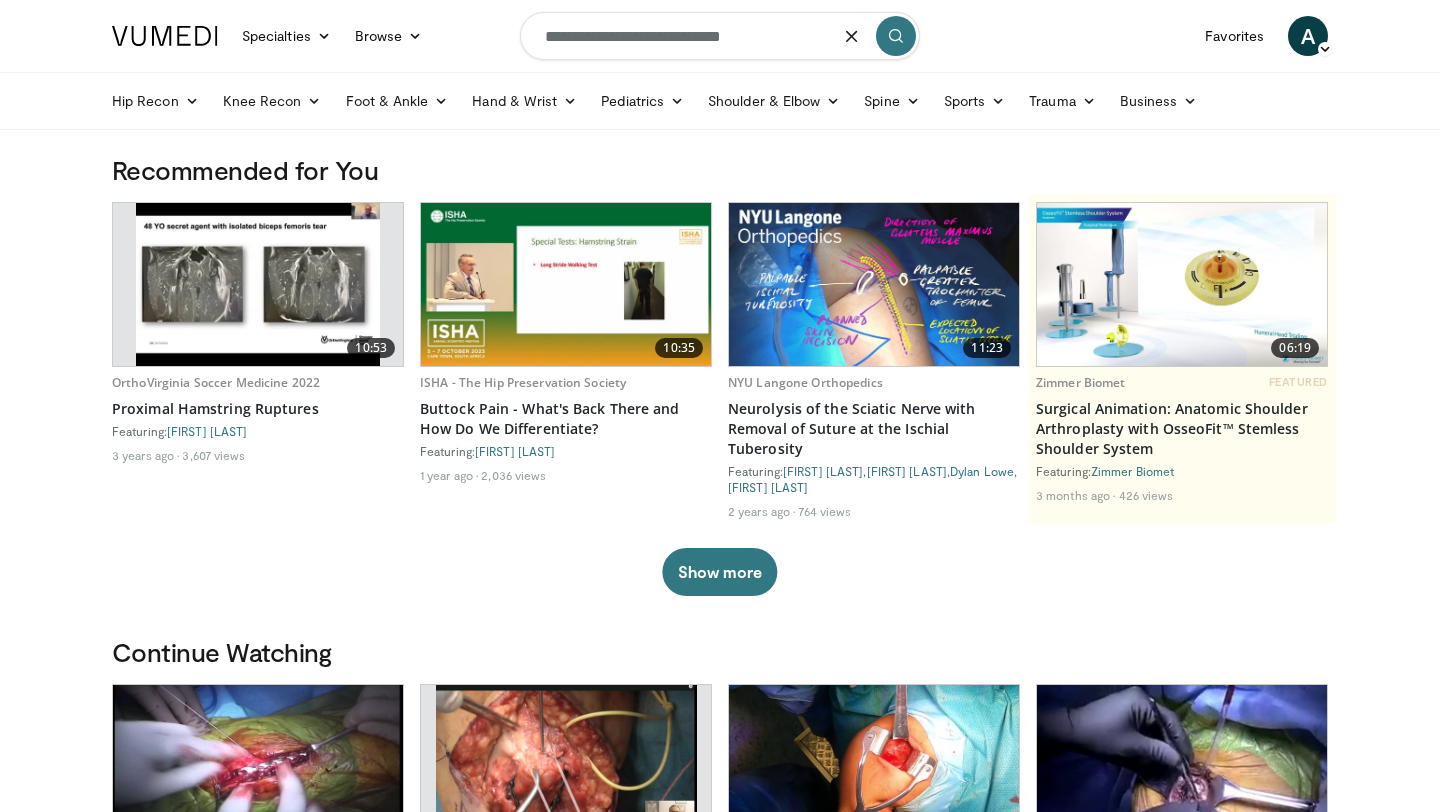 type on "**********" 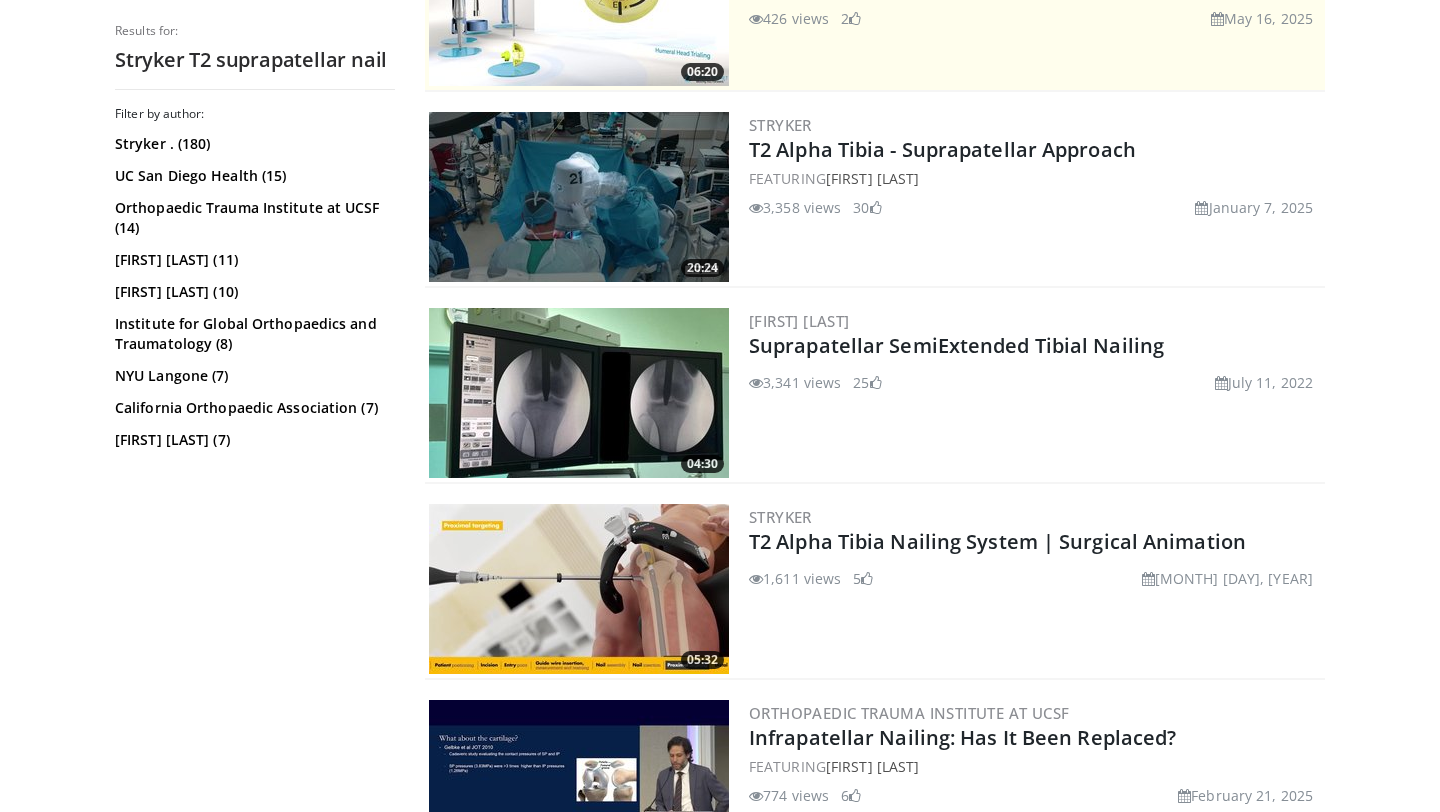 scroll, scrollTop: 512, scrollLeft: 0, axis: vertical 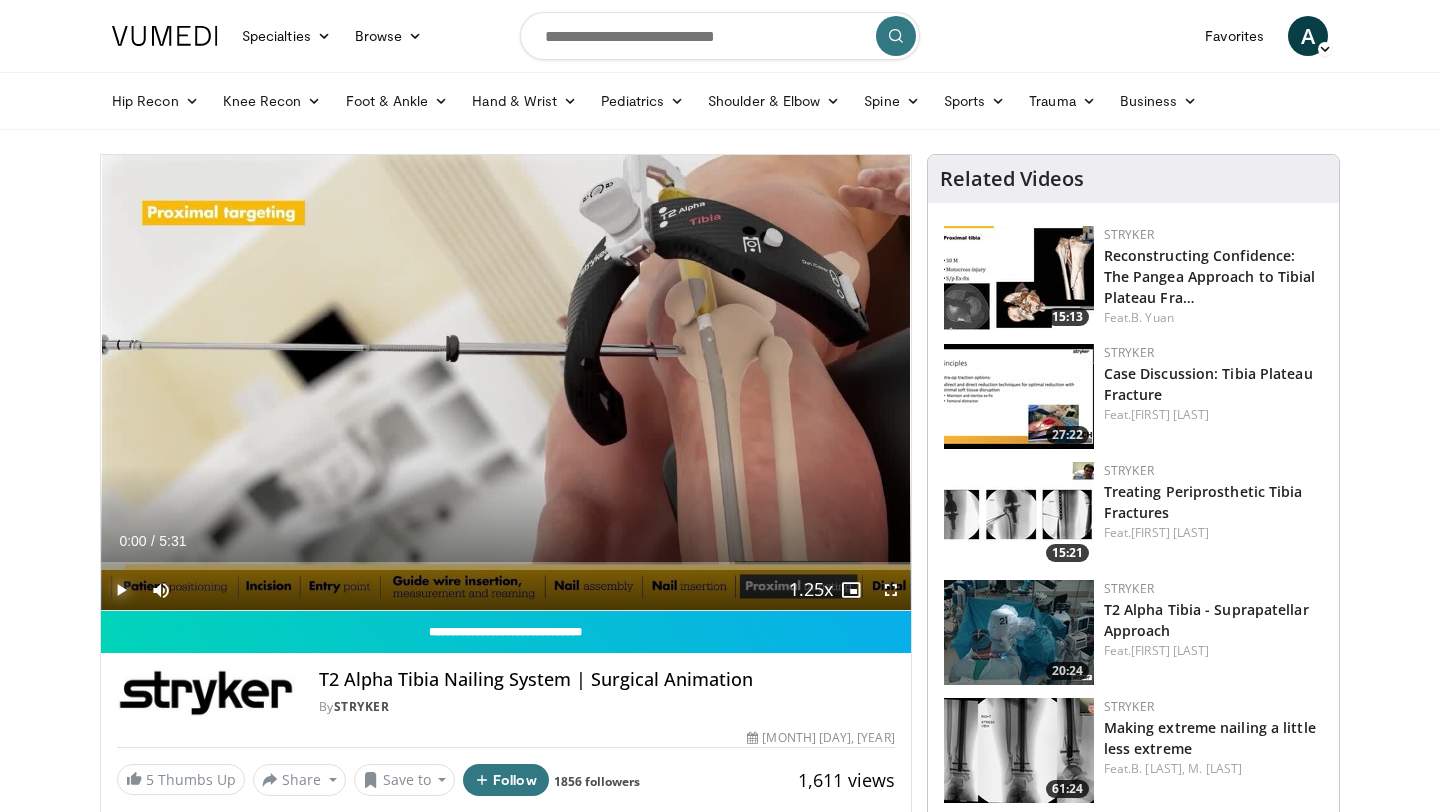 click at bounding box center (121, 590) 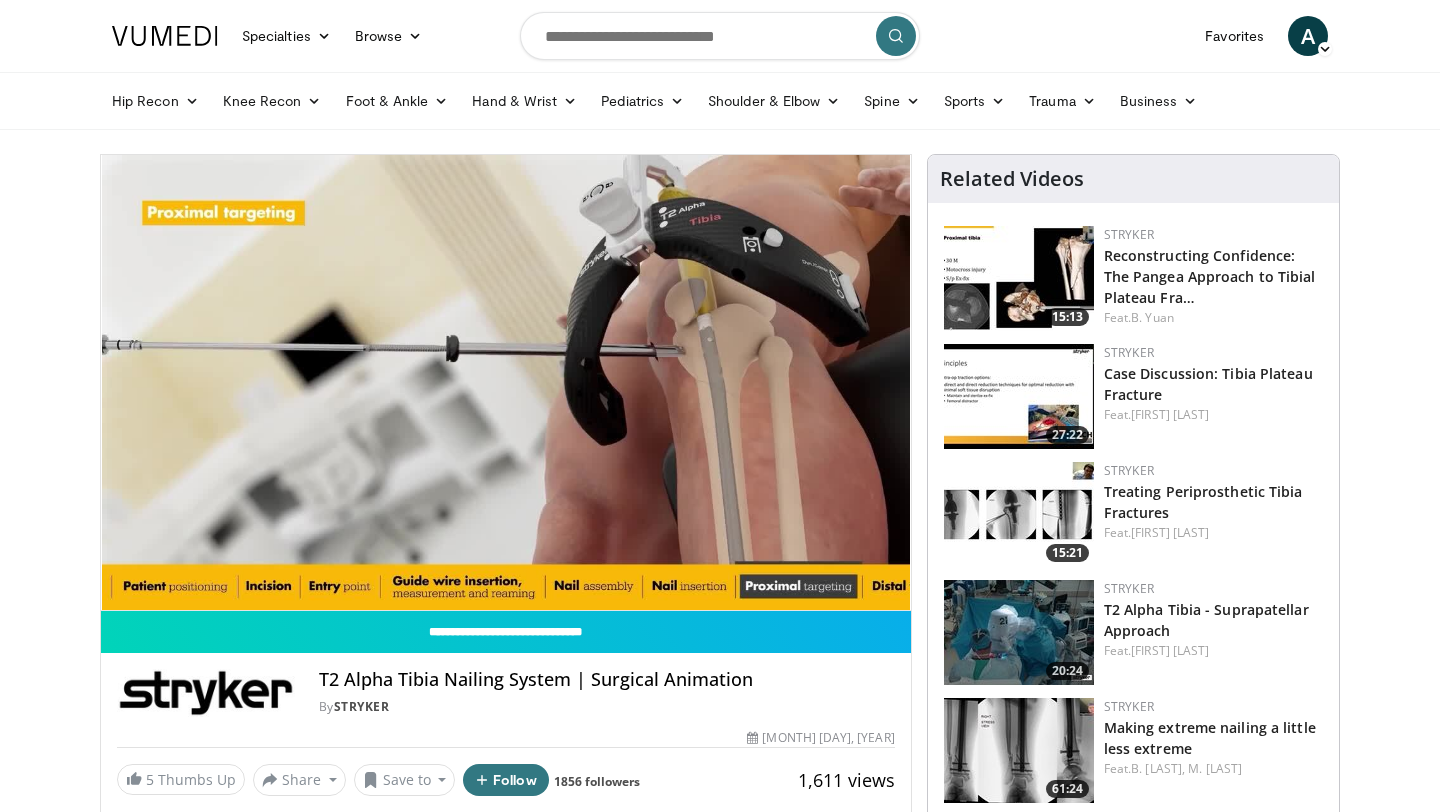 type 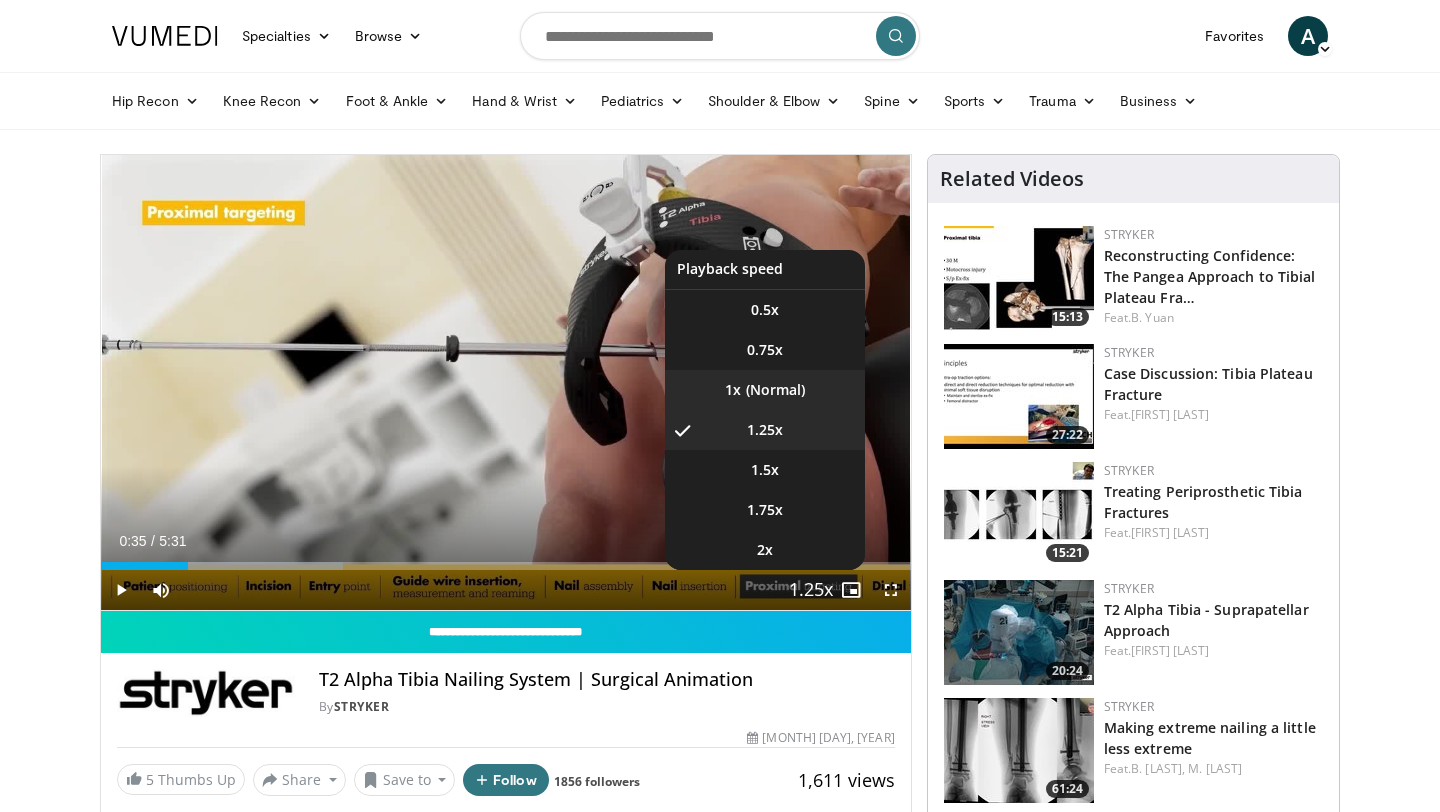 click on "1x" at bounding box center [765, 390] 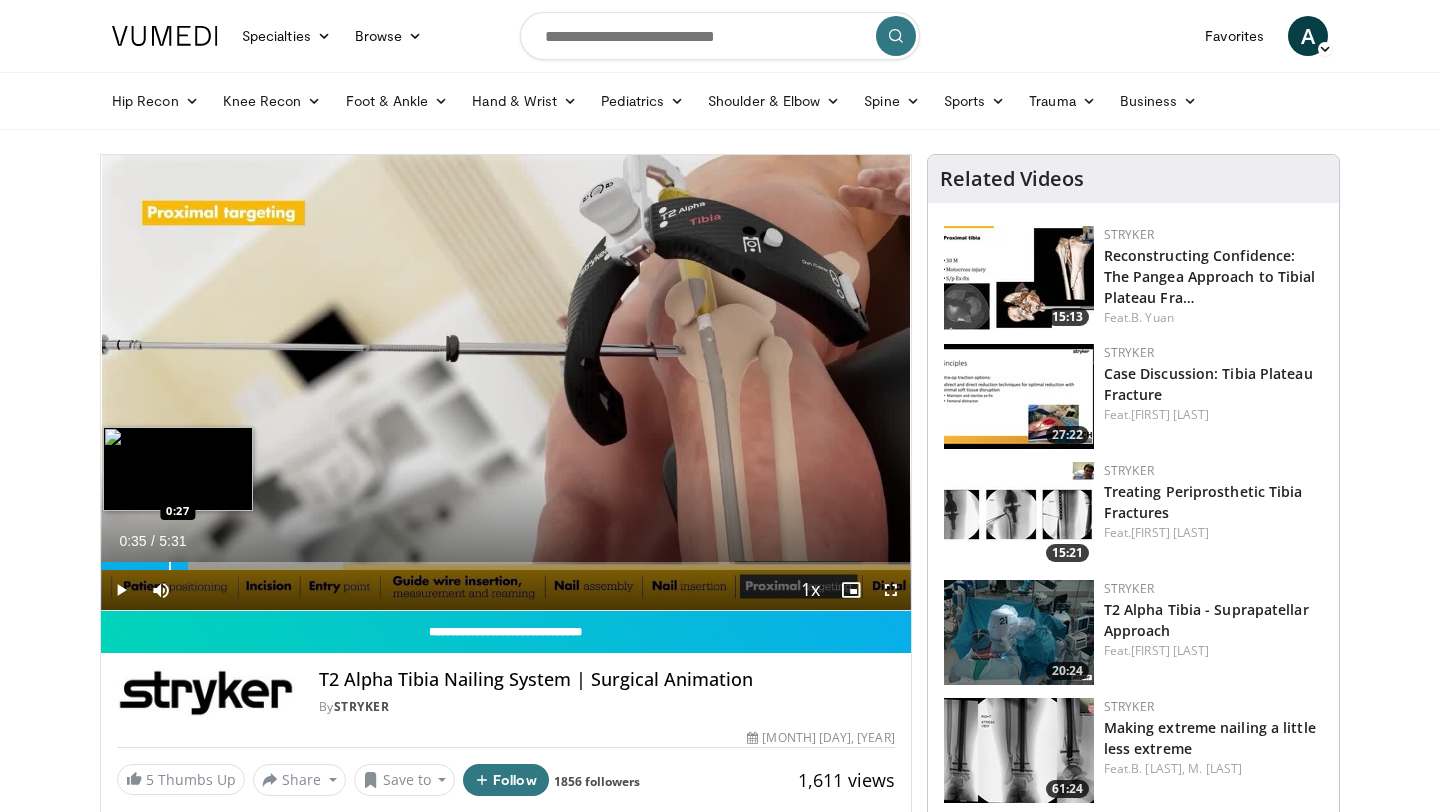 click on "Loaded :  29.95% 0:35 0:27" at bounding box center [506, 560] 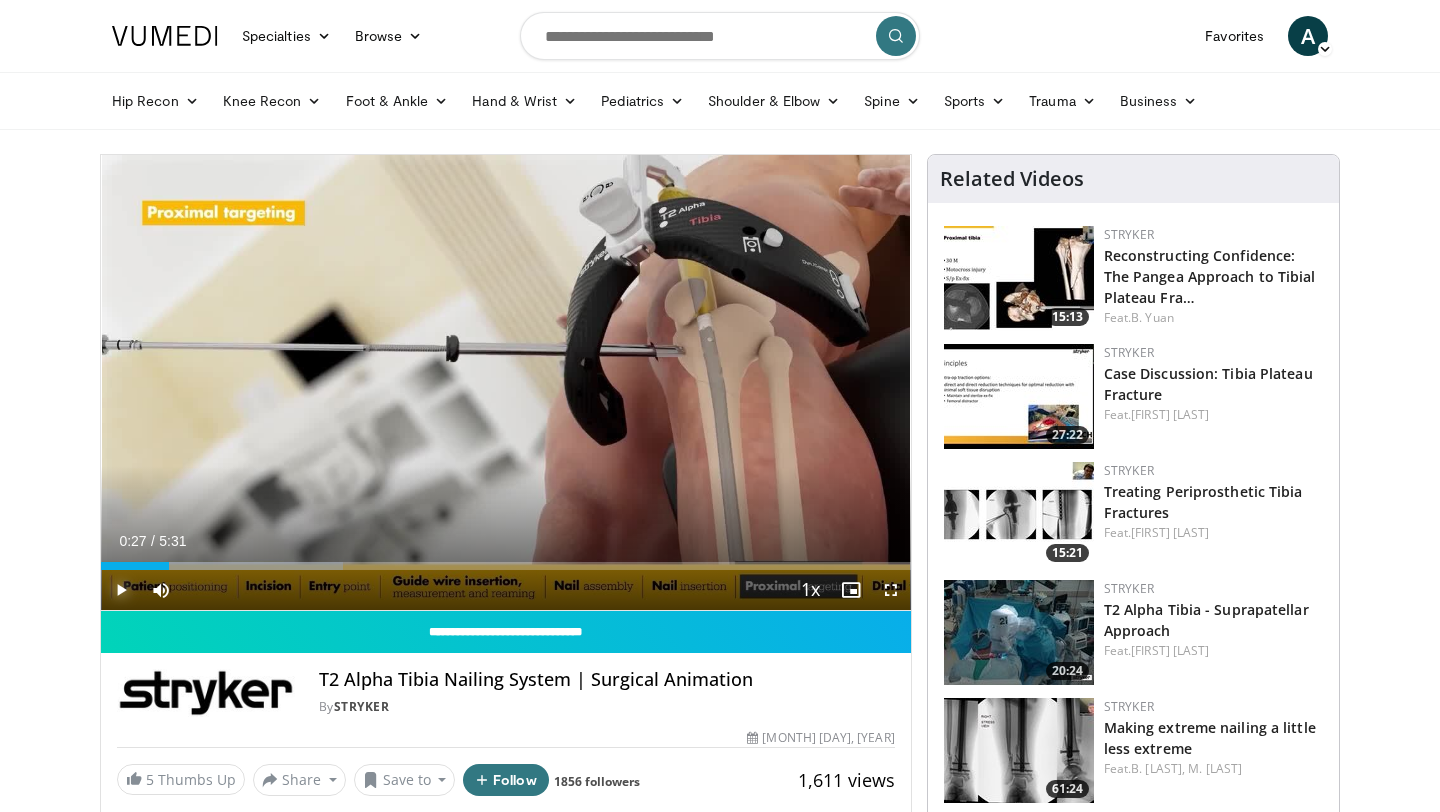 click at bounding box center [121, 590] 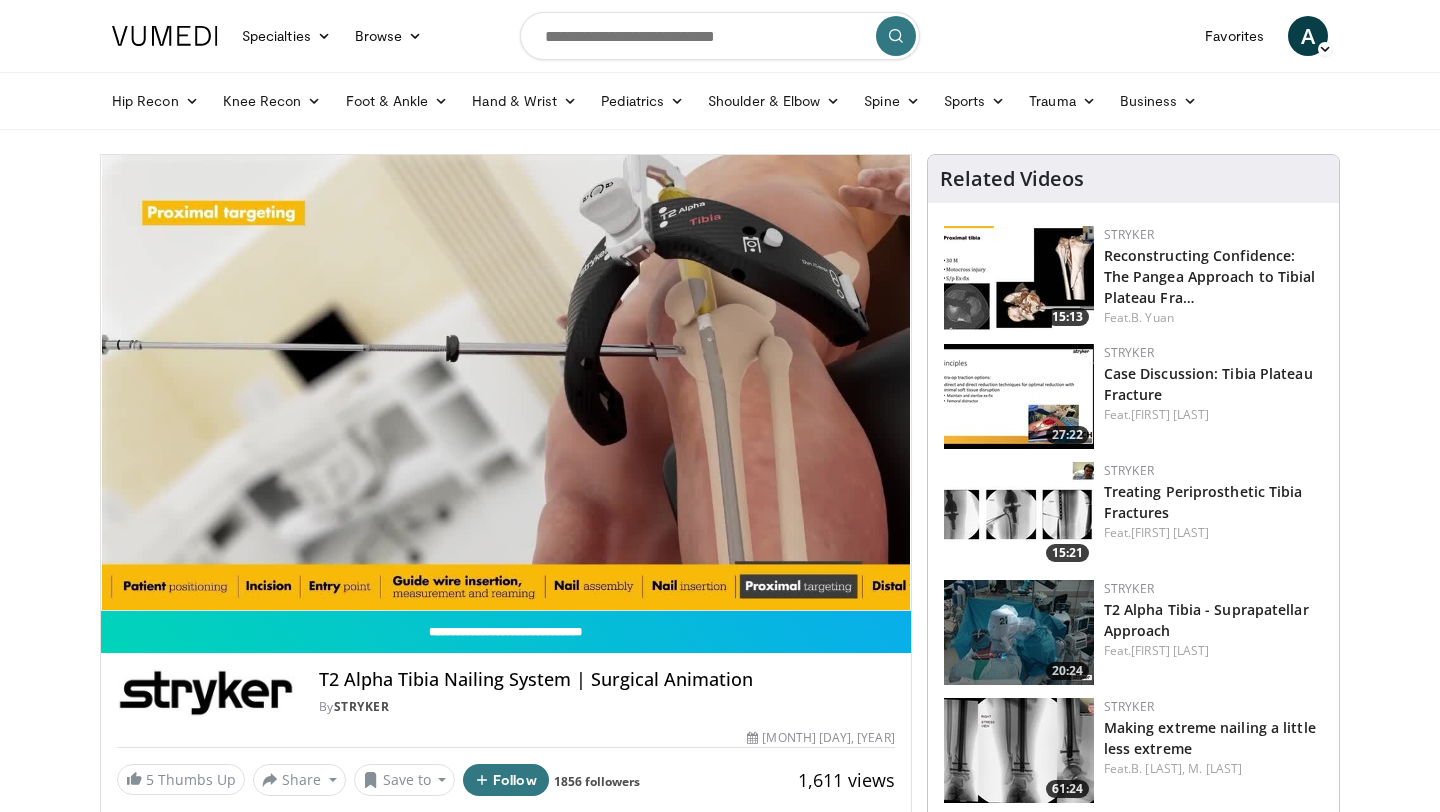 click on "Pause" at bounding box center (121, 590) 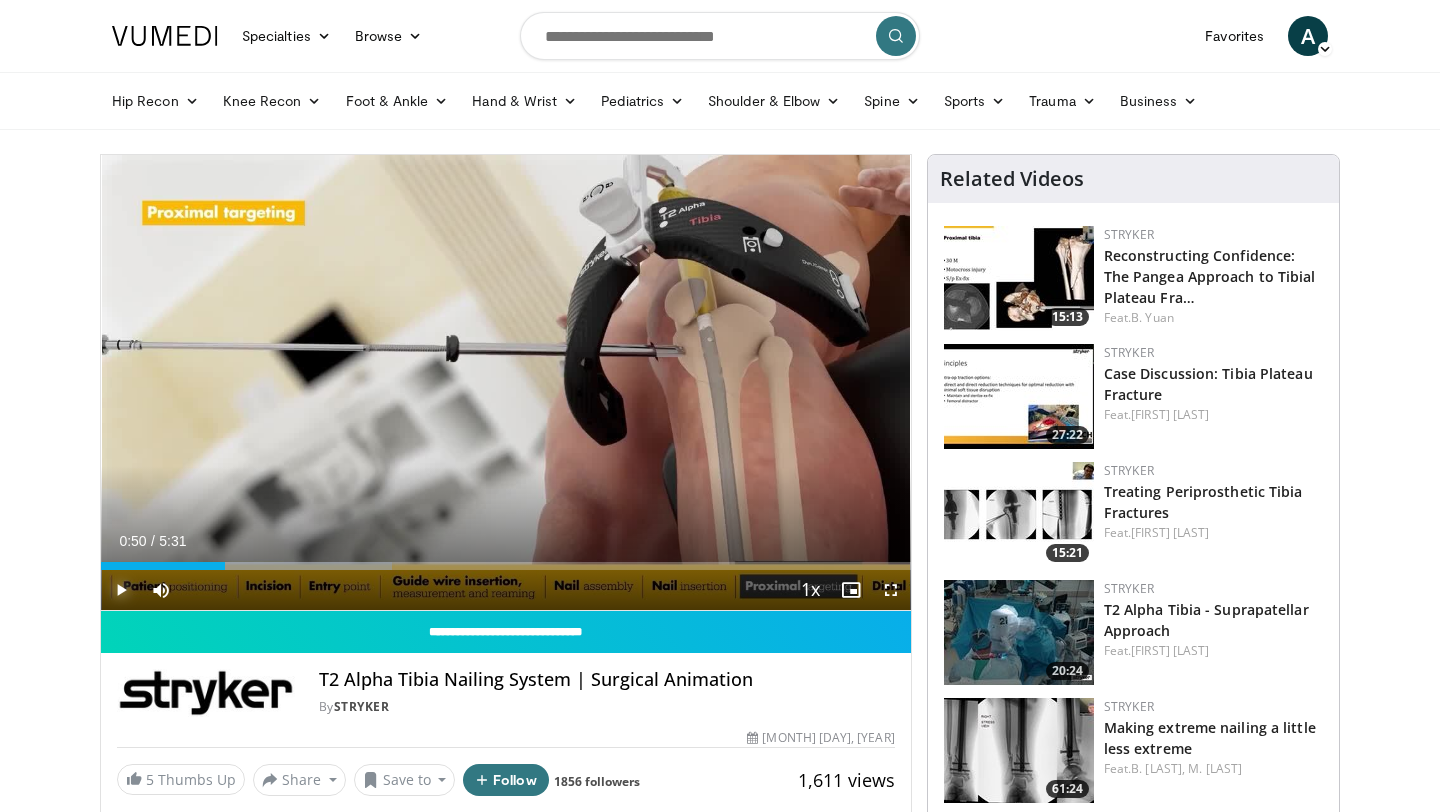 click on "Play" at bounding box center (121, 590) 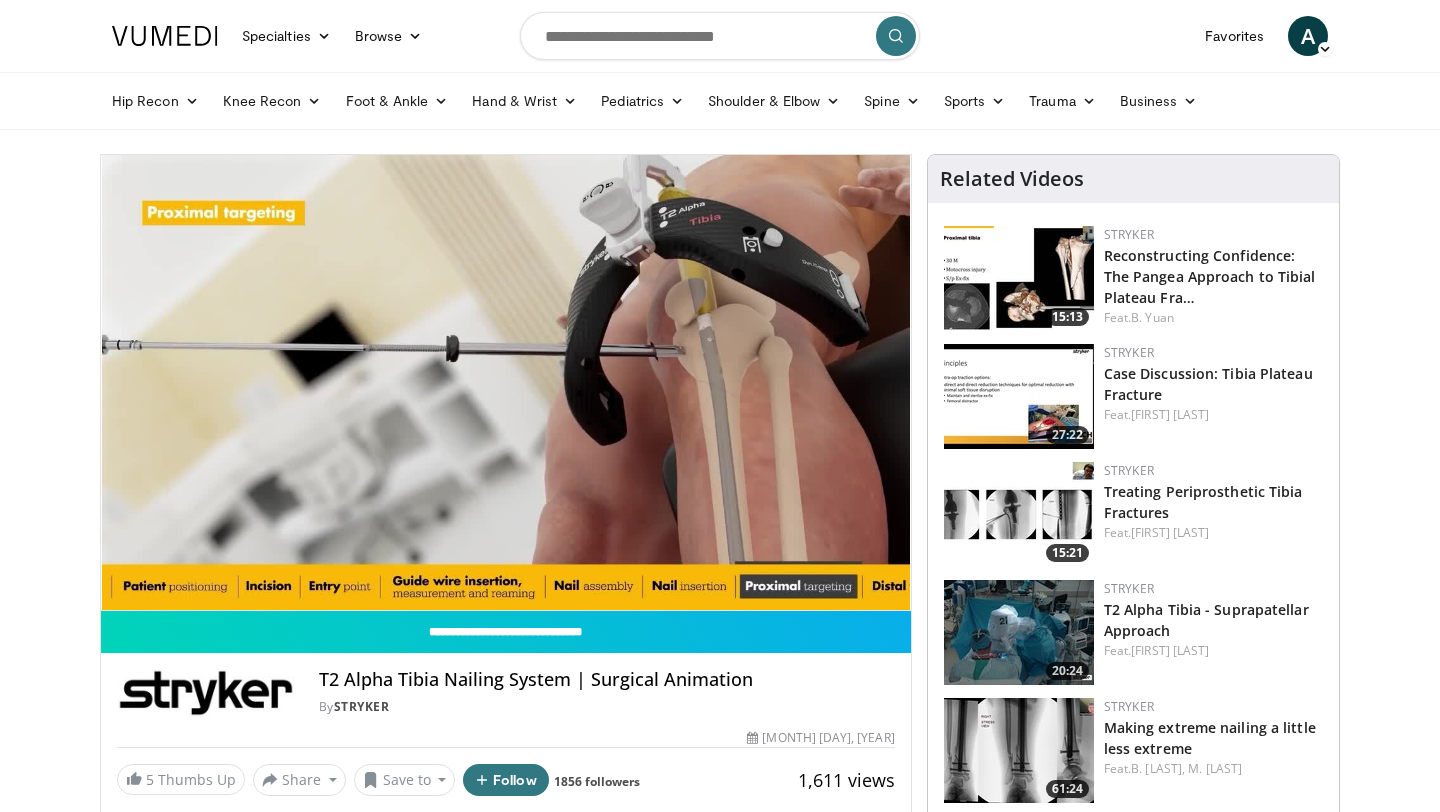 click on "Pause" at bounding box center [121, 590] 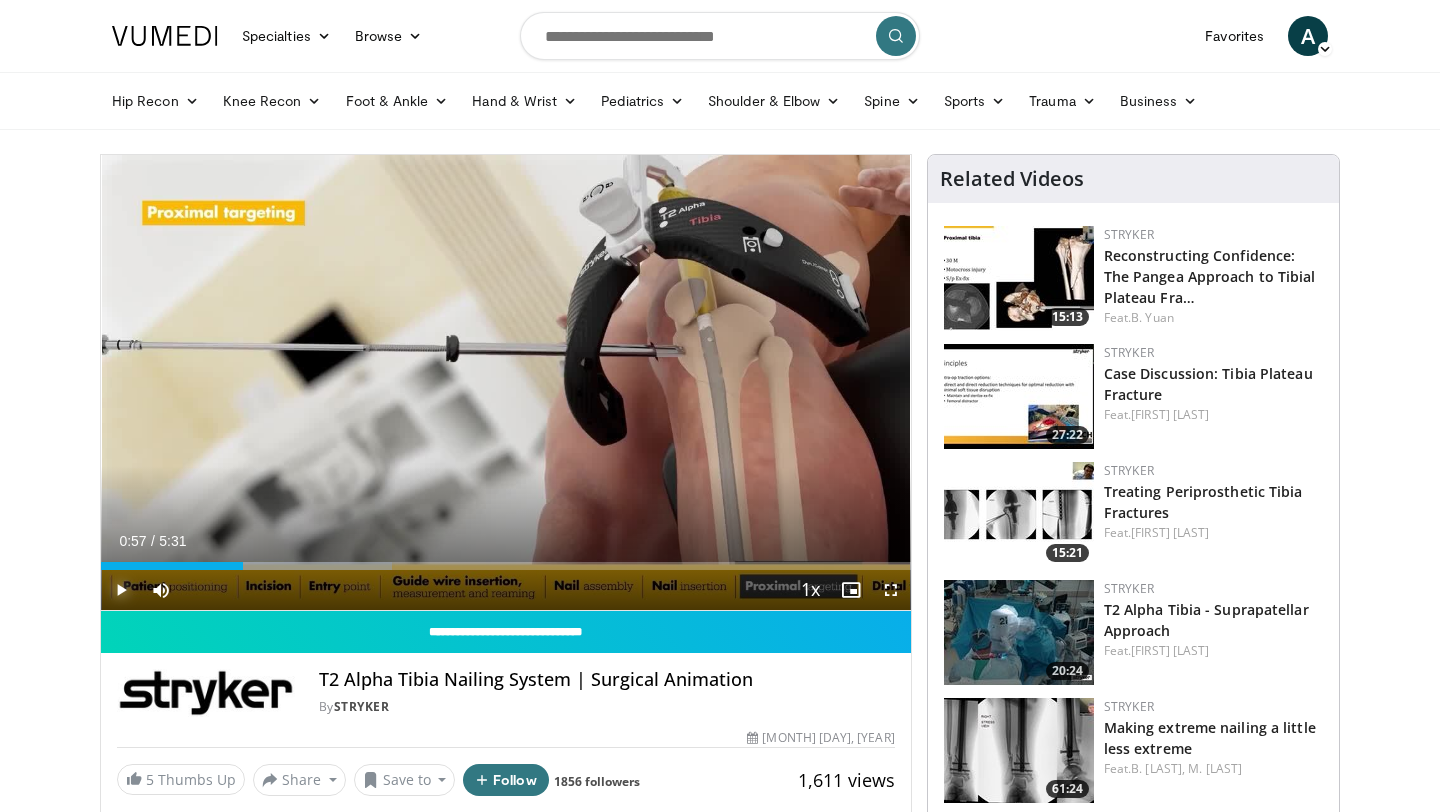 click on "Play" at bounding box center [121, 590] 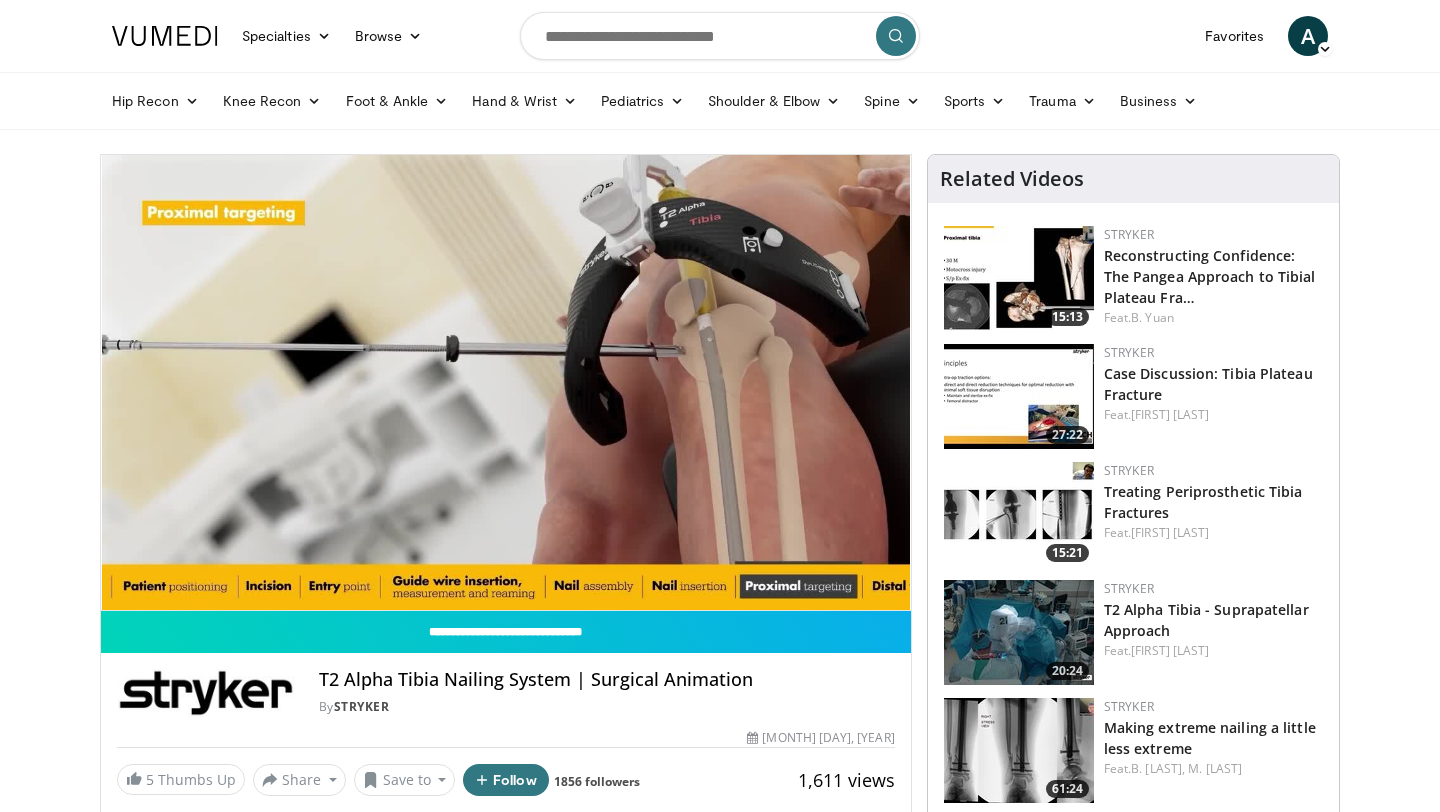click on "Pause" at bounding box center (121, 590) 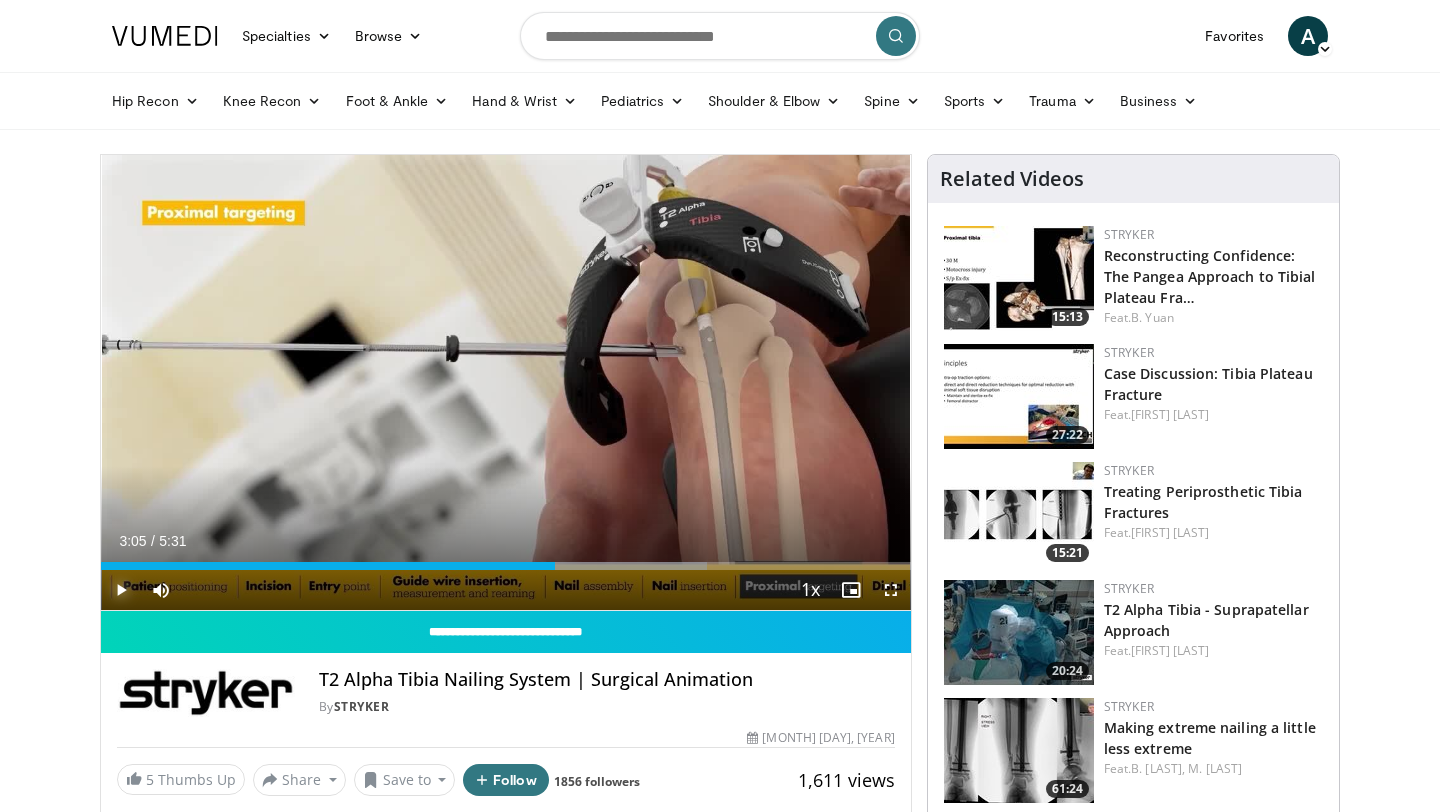 click on "Play" at bounding box center [121, 590] 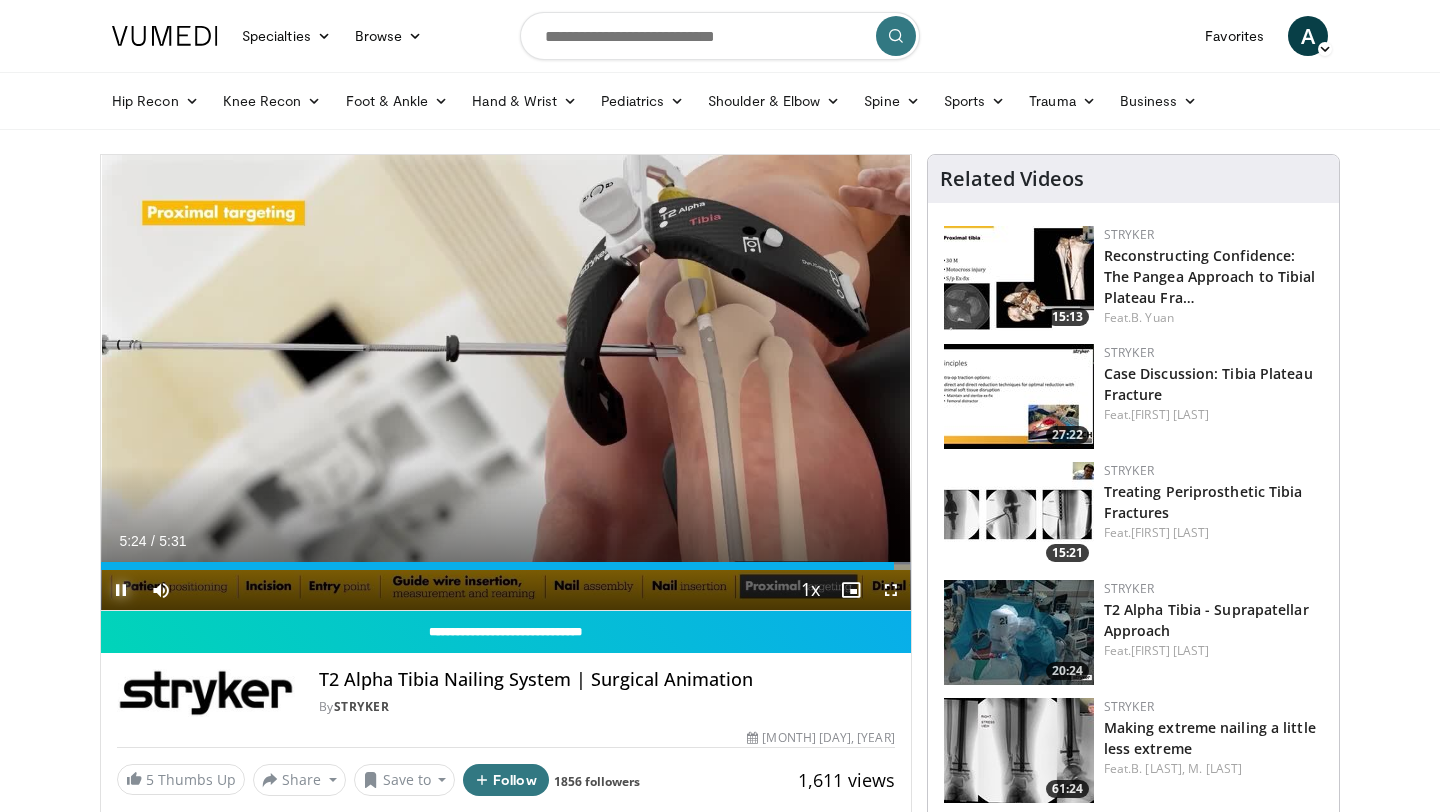 click at bounding box center [121, 590] 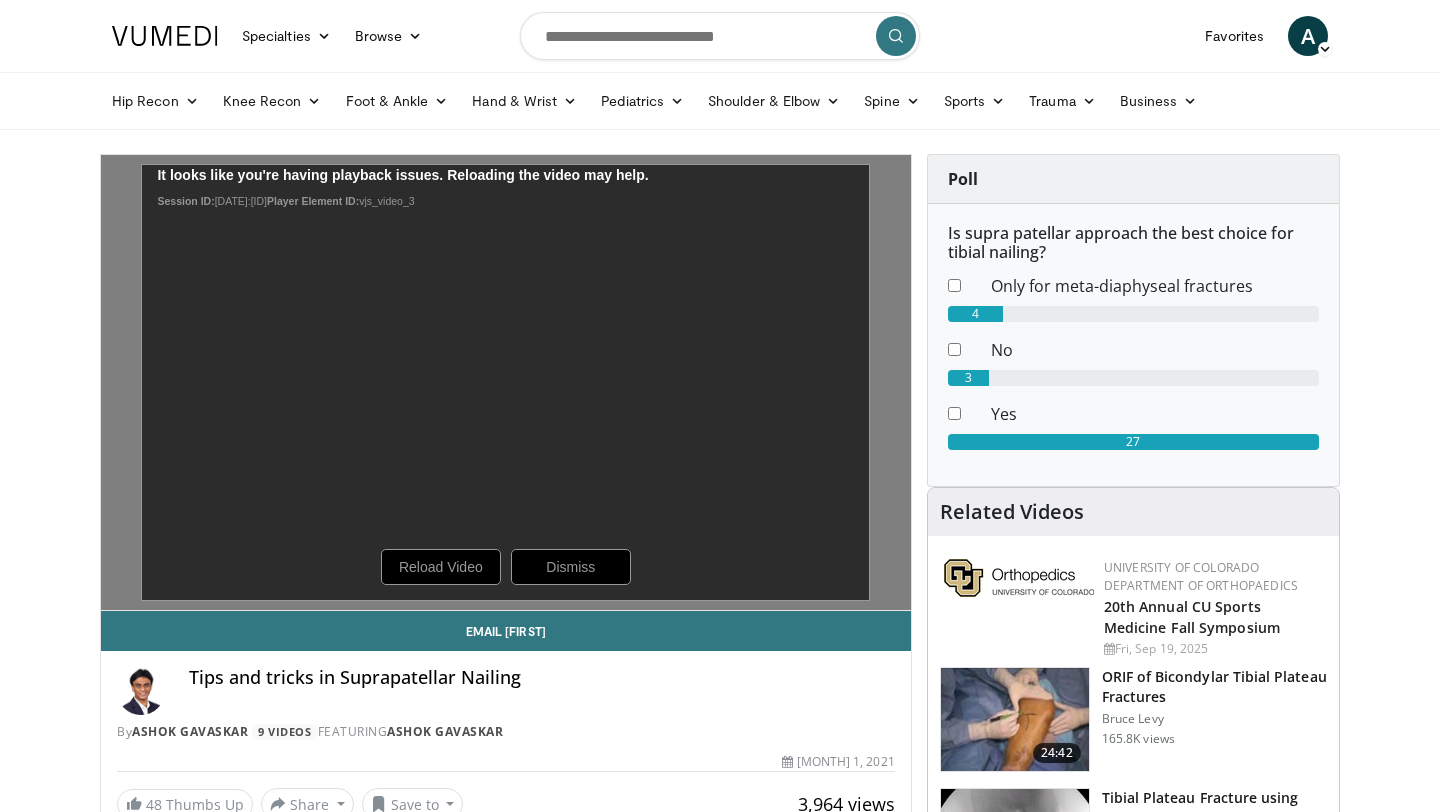 scroll, scrollTop: 0, scrollLeft: 0, axis: both 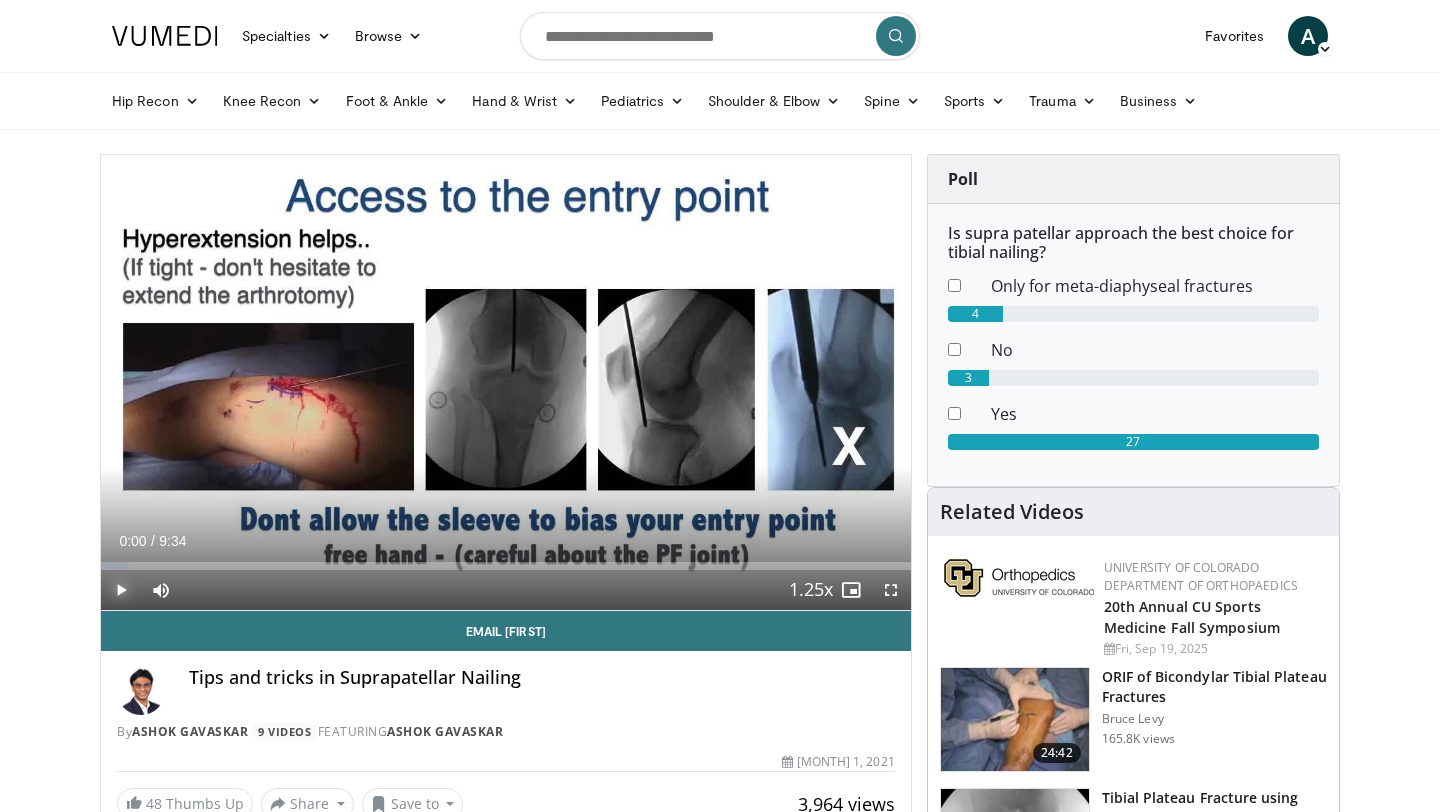 click at bounding box center [121, 590] 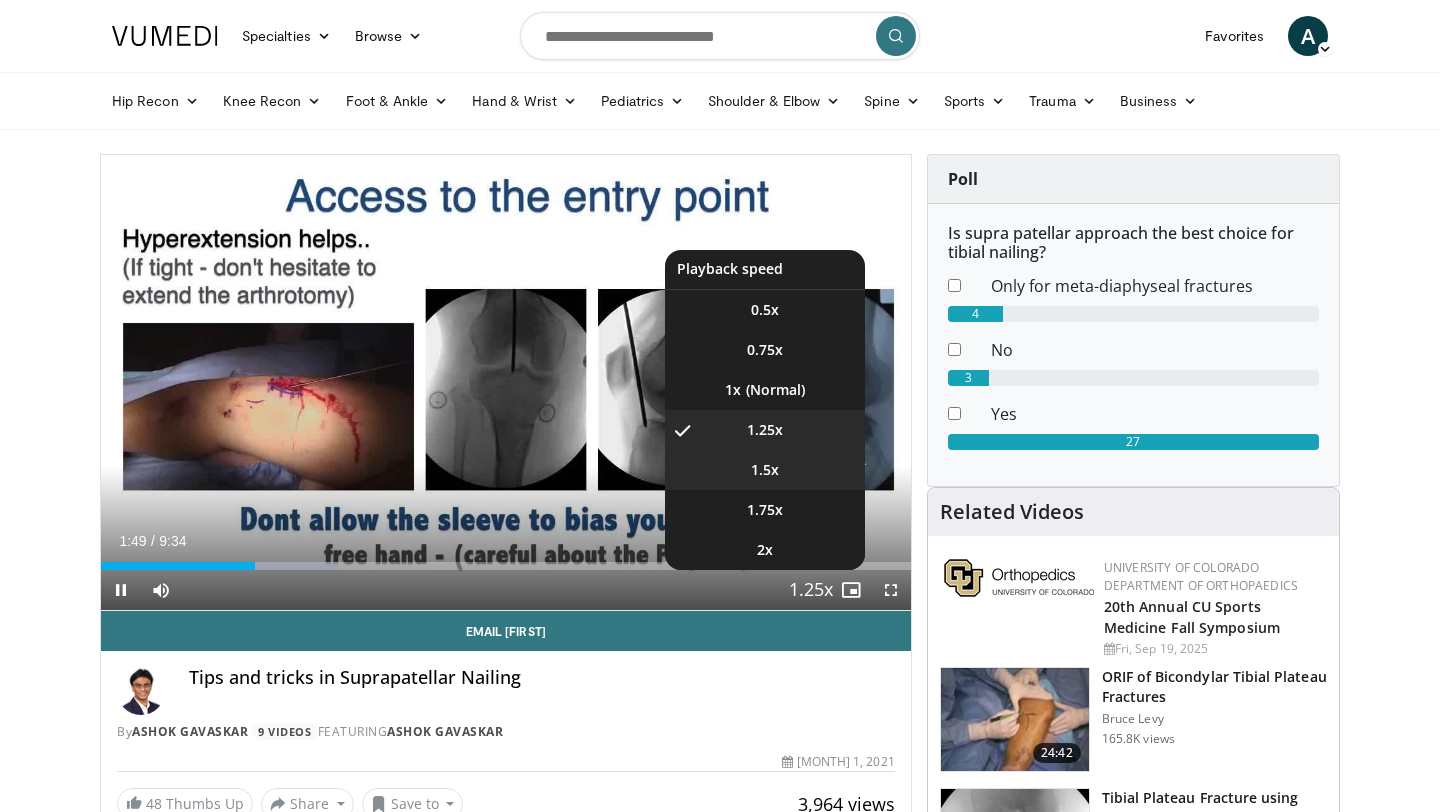 click on "1.5x" at bounding box center [765, 470] 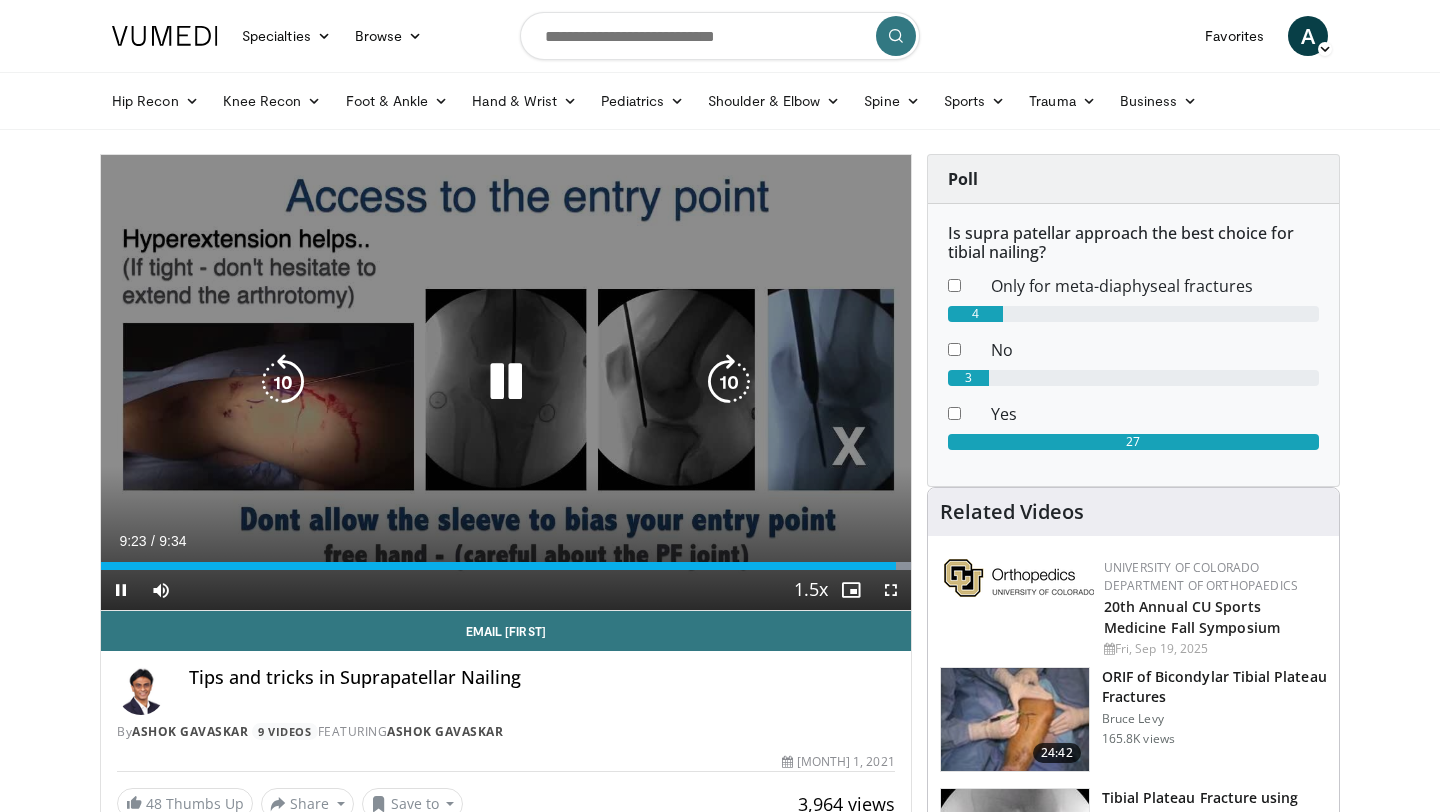click at bounding box center (506, 382) 